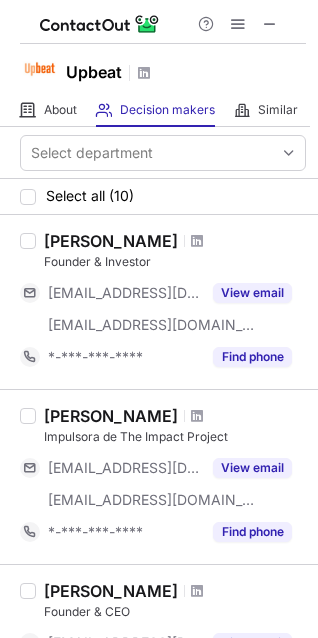 scroll, scrollTop: 0, scrollLeft: 0, axis: both 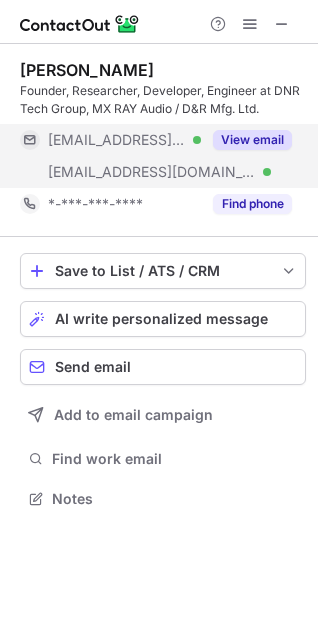 click on "View email" at bounding box center (252, 140) 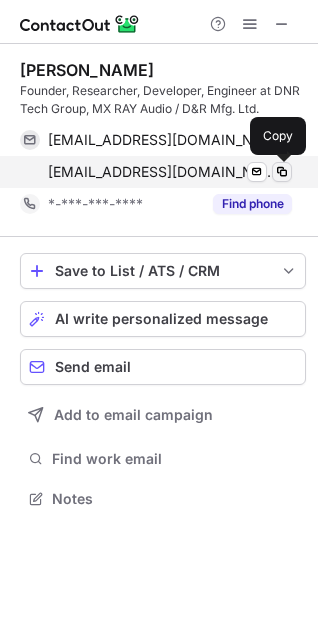 click at bounding box center [282, 172] 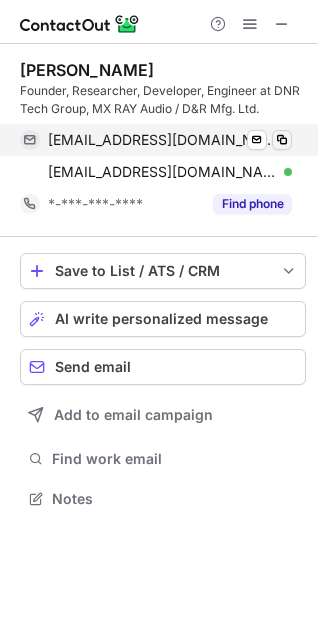 click at bounding box center (282, 140) 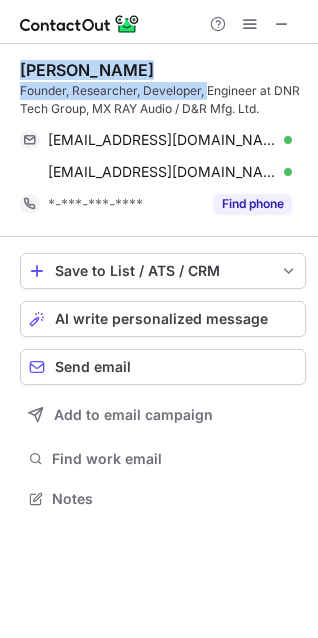 drag, startPoint x: 14, startPoint y: 73, endPoint x: 210, endPoint y: 96, distance: 197.34488 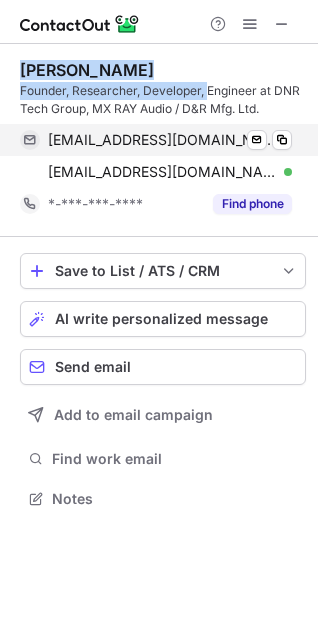 copy on "[PERSON_NAME] Founder, Researcher, Developer," 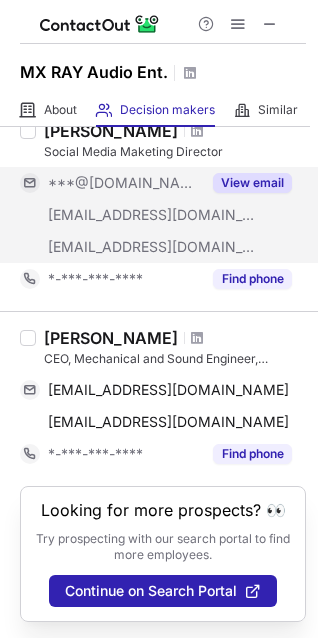 scroll, scrollTop: 0, scrollLeft: 0, axis: both 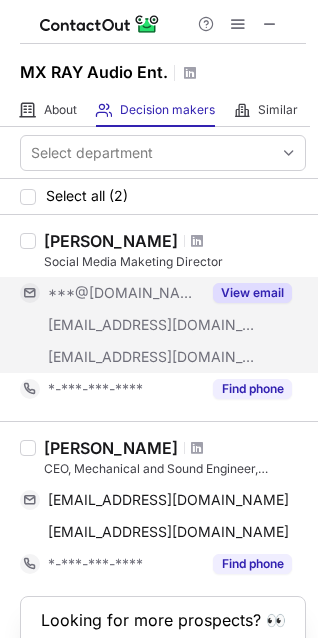 click on "View email" at bounding box center (252, 293) 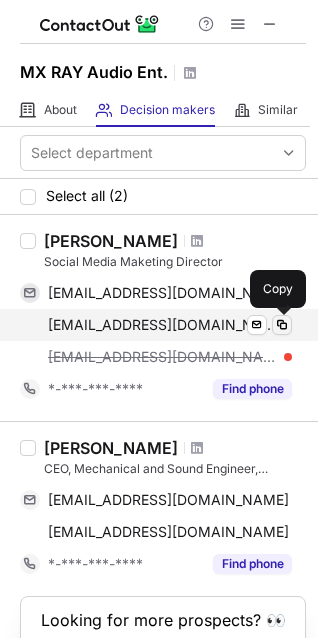 click at bounding box center [282, 325] 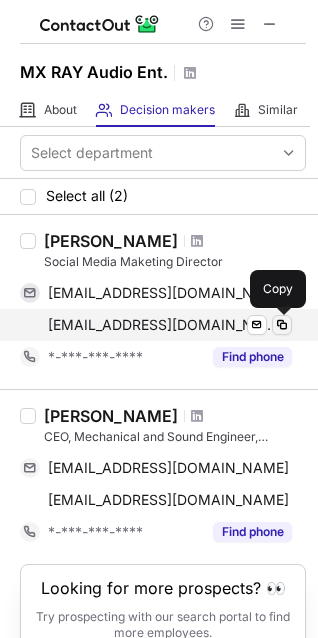 click at bounding box center [282, 325] 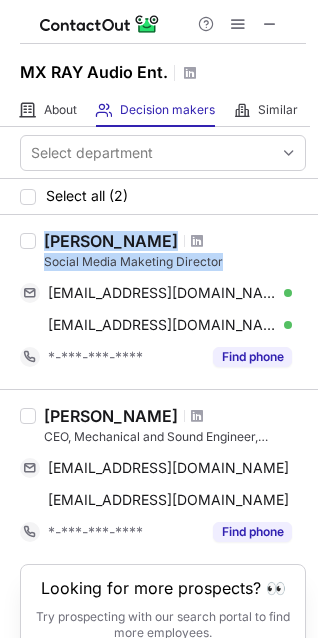 drag, startPoint x: 45, startPoint y: 236, endPoint x: 230, endPoint y: 260, distance: 186.55026 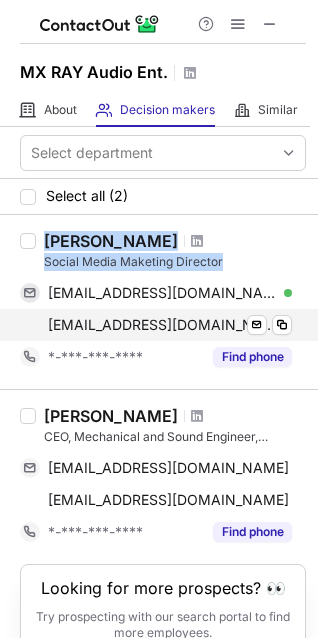 copy on "[PERSON_NAME] Social Media Maketing Director" 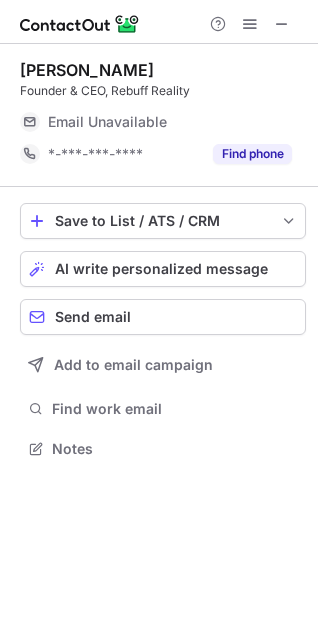 scroll, scrollTop: 9, scrollLeft: 10, axis: both 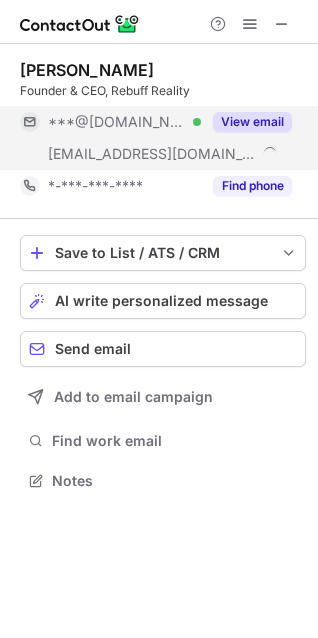 click on "View email" at bounding box center (252, 122) 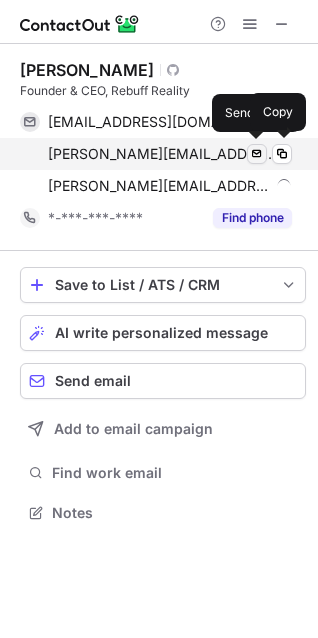 scroll, scrollTop: 10, scrollLeft: 10, axis: both 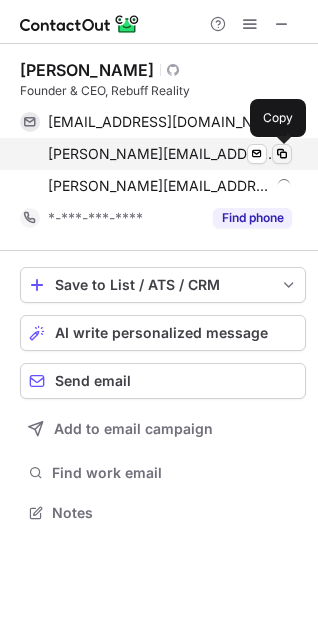 click at bounding box center [282, 154] 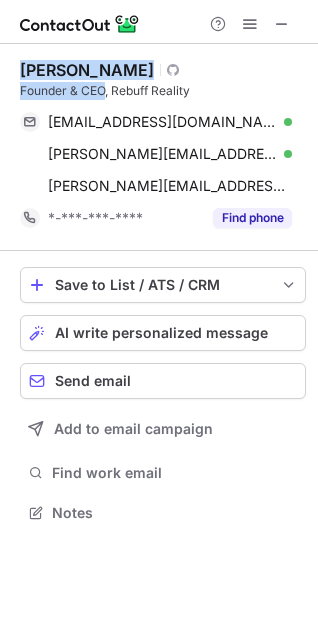 drag, startPoint x: 23, startPoint y: 72, endPoint x: 104, endPoint y: 97, distance: 84.77028 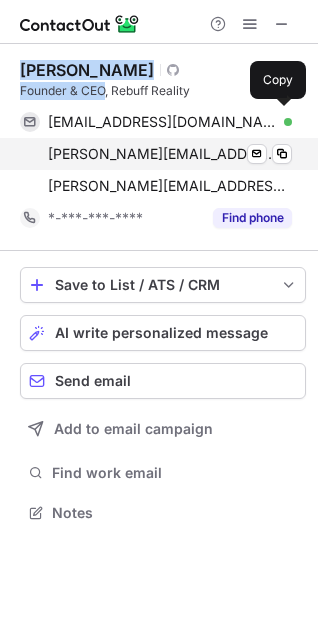 copy on "[PERSON_NAME] Visit Github profile Founder & CEO" 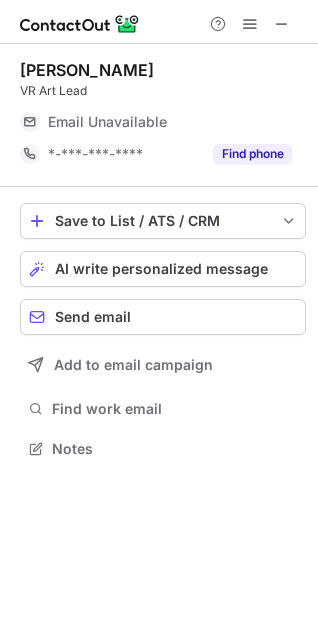 scroll, scrollTop: 9, scrollLeft: 10, axis: both 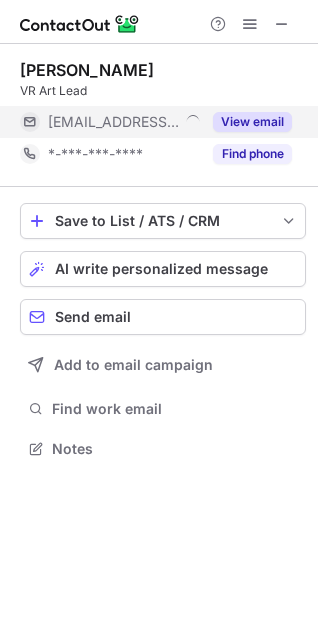 click on "View email" at bounding box center [252, 122] 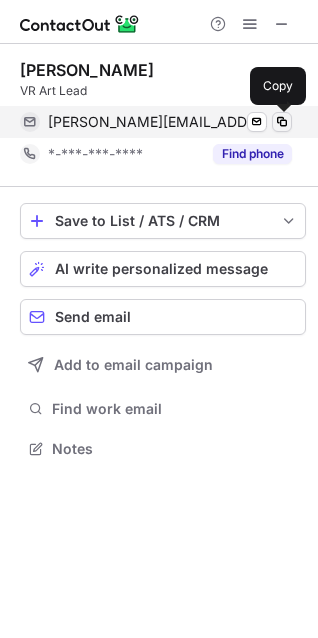 click at bounding box center (282, 122) 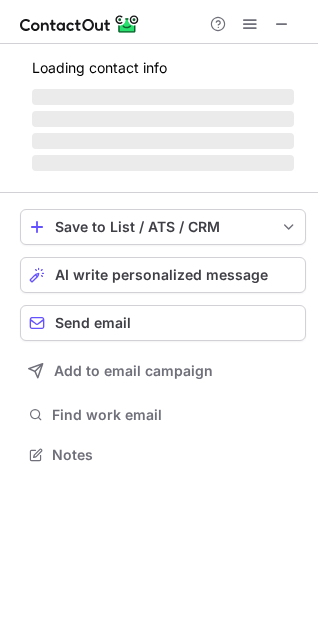 scroll, scrollTop: 9, scrollLeft: 10, axis: both 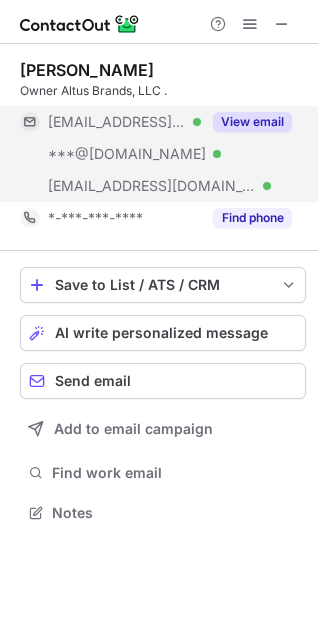 click on "View email" at bounding box center [252, 122] 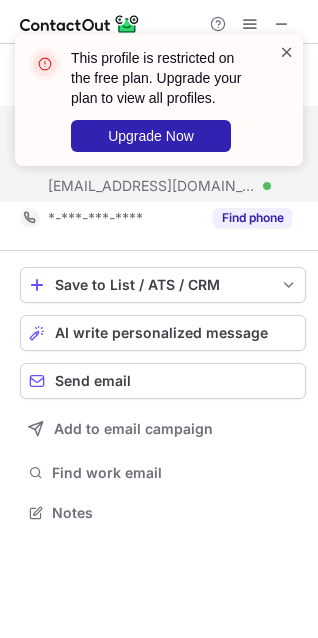 click at bounding box center (287, 52) 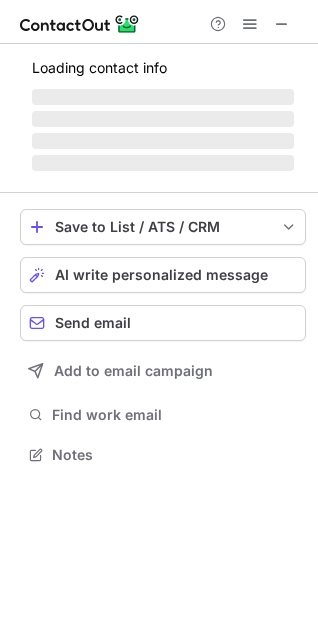 scroll, scrollTop: 0, scrollLeft: 0, axis: both 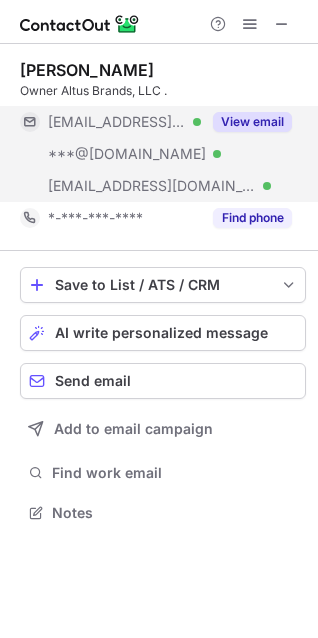 click on "View email" at bounding box center (252, 122) 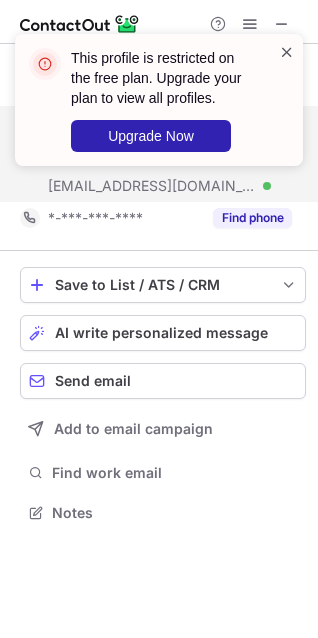 click at bounding box center (287, 52) 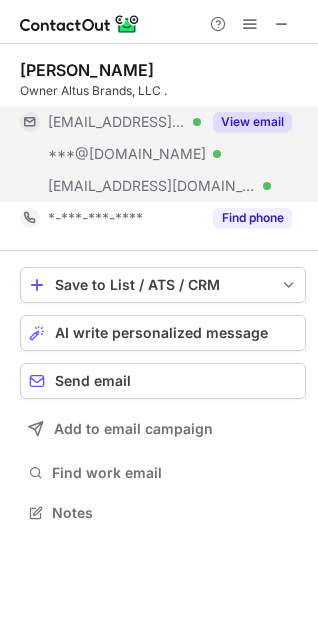 click on "View email" at bounding box center (252, 122) 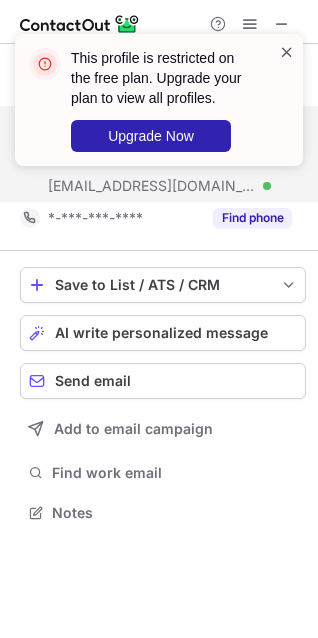 click at bounding box center (287, 52) 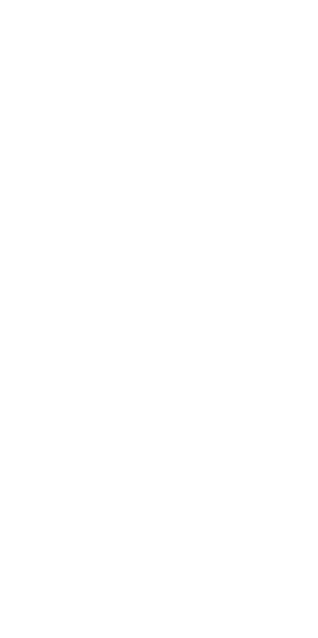 scroll, scrollTop: 0, scrollLeft: 0, axis: both 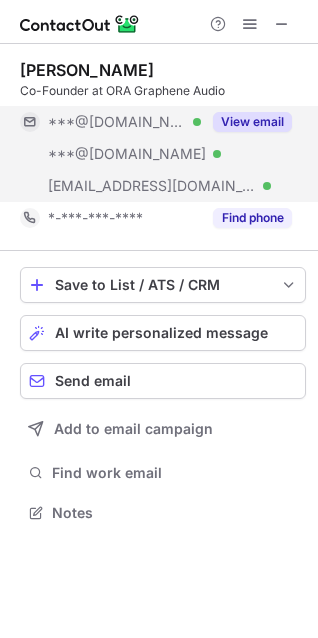click on "View email" at bounding box center (252, 122) 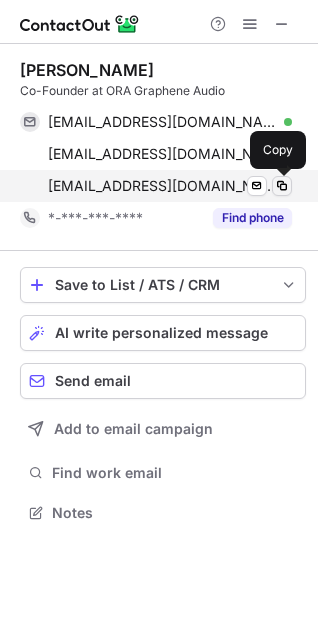 click at bounding box center [282, 186] 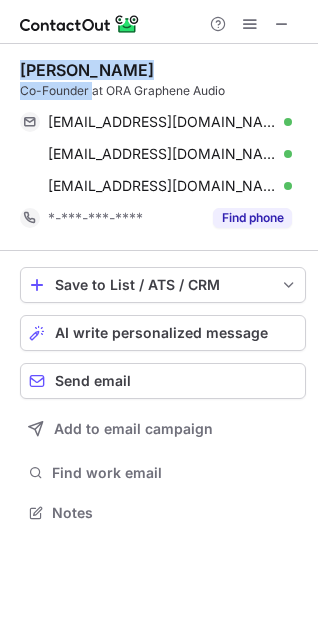 drag, startPoint x: 22, startPoint y: 64, endPoint x: 90, endPoint y: 89, distance: 72.44998 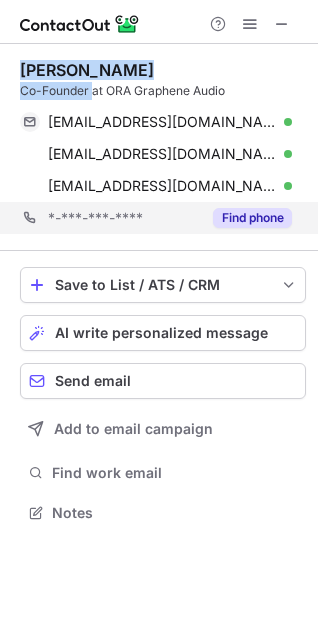 copy on "Ari Pinkas Co-Founder" 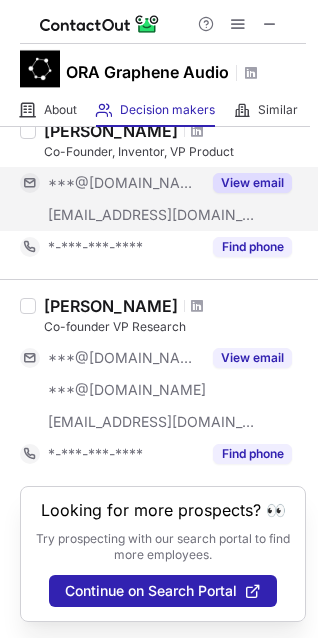 scroll, scrollTop: 741, scrollLeft: 0, axis: vertical 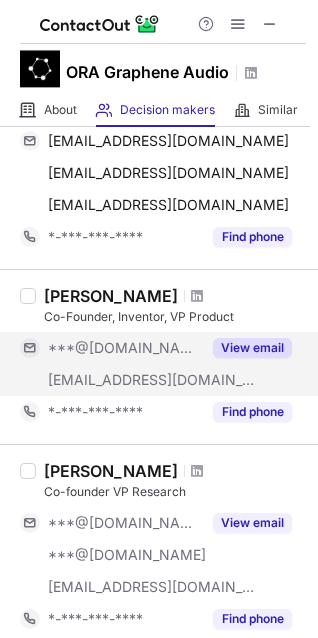 click on "View email" at bounding box center [252, 348] 